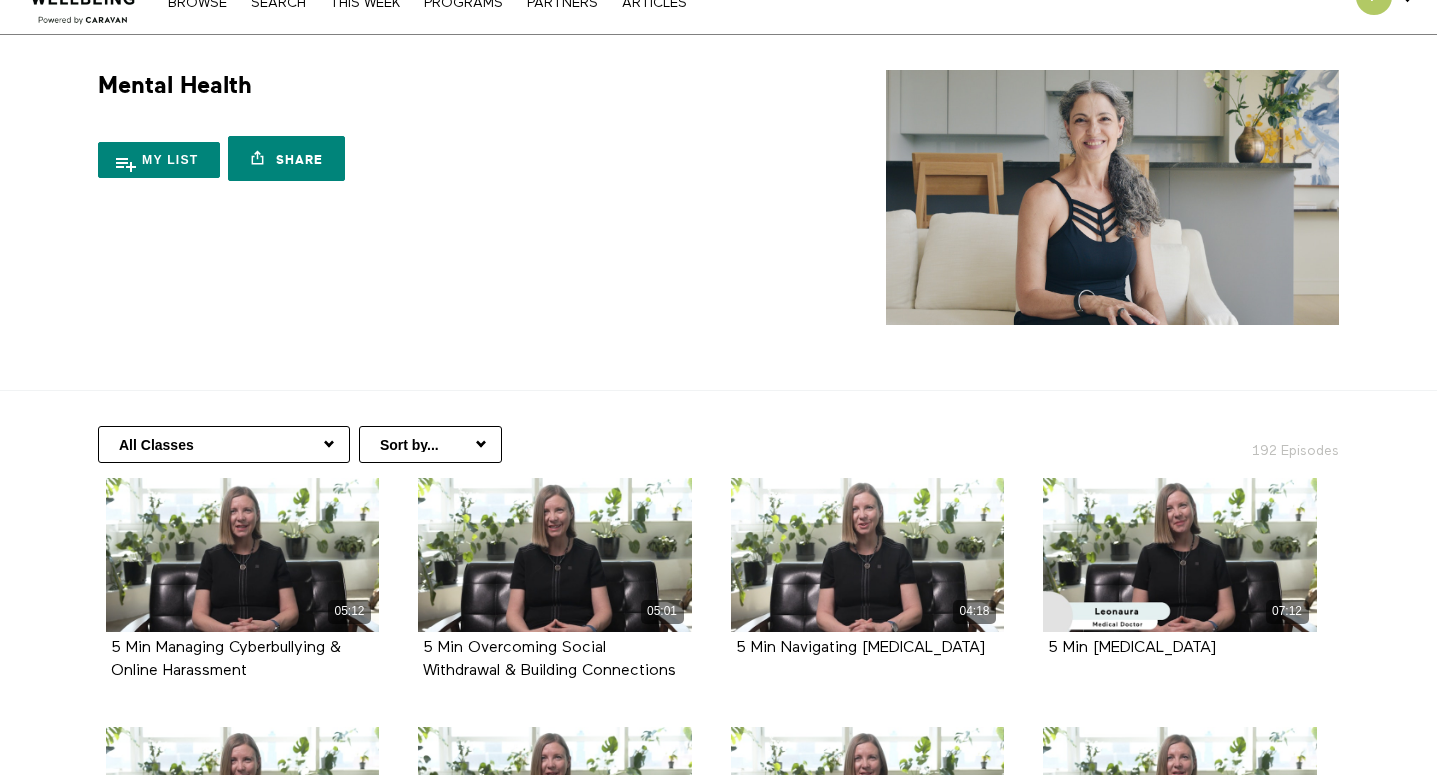 scroll, scrollTop: 0, scrollLeft: 0, axis: both 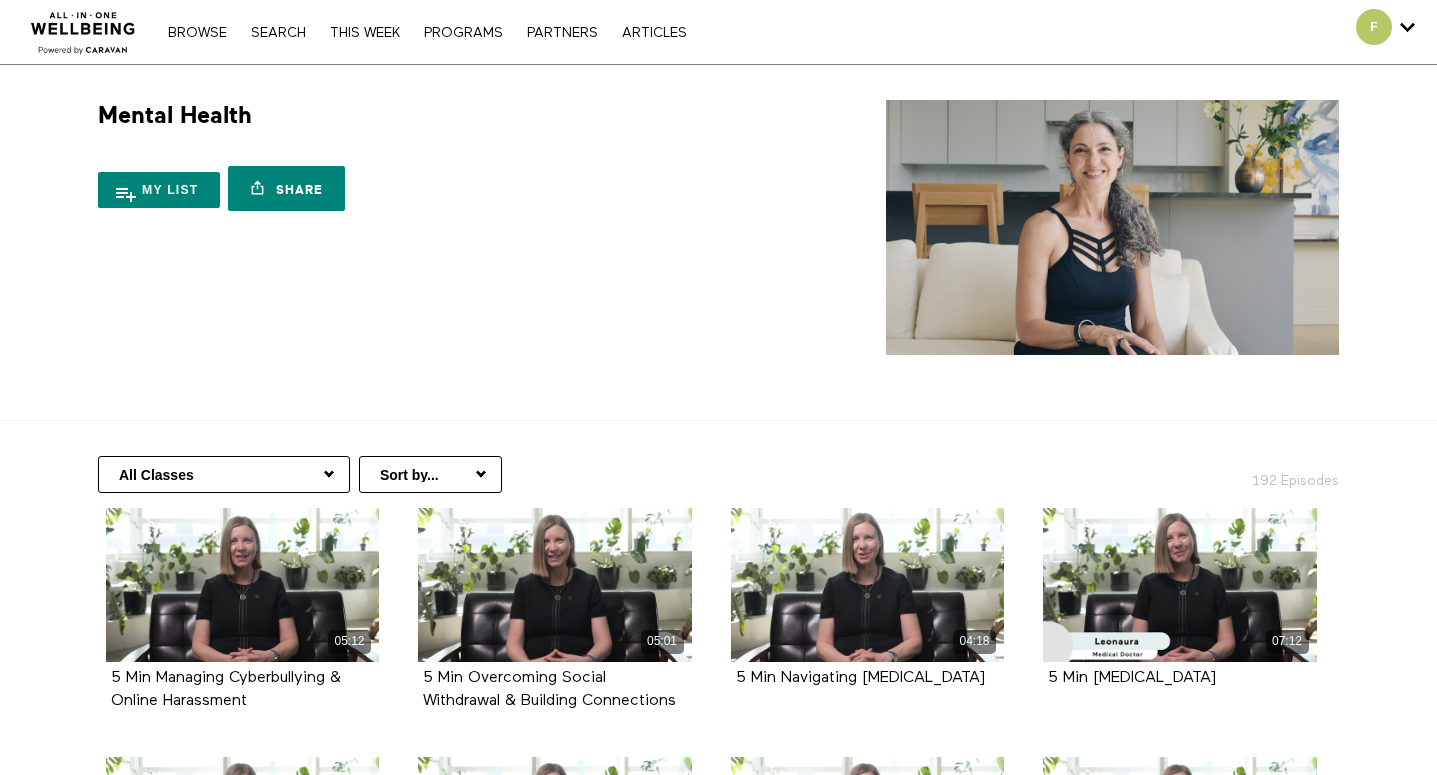 click on "All Classes
Stress Management
Positive Thinking
For 50+
For Caregivers
Mindful Technology Use
Mental Health First Aid
Children's Mental Health
Cognitive Health & Wellbeing
Portuguese (Português)
French (Français)
Spanish (Español)" at bounding box center [224, 474] 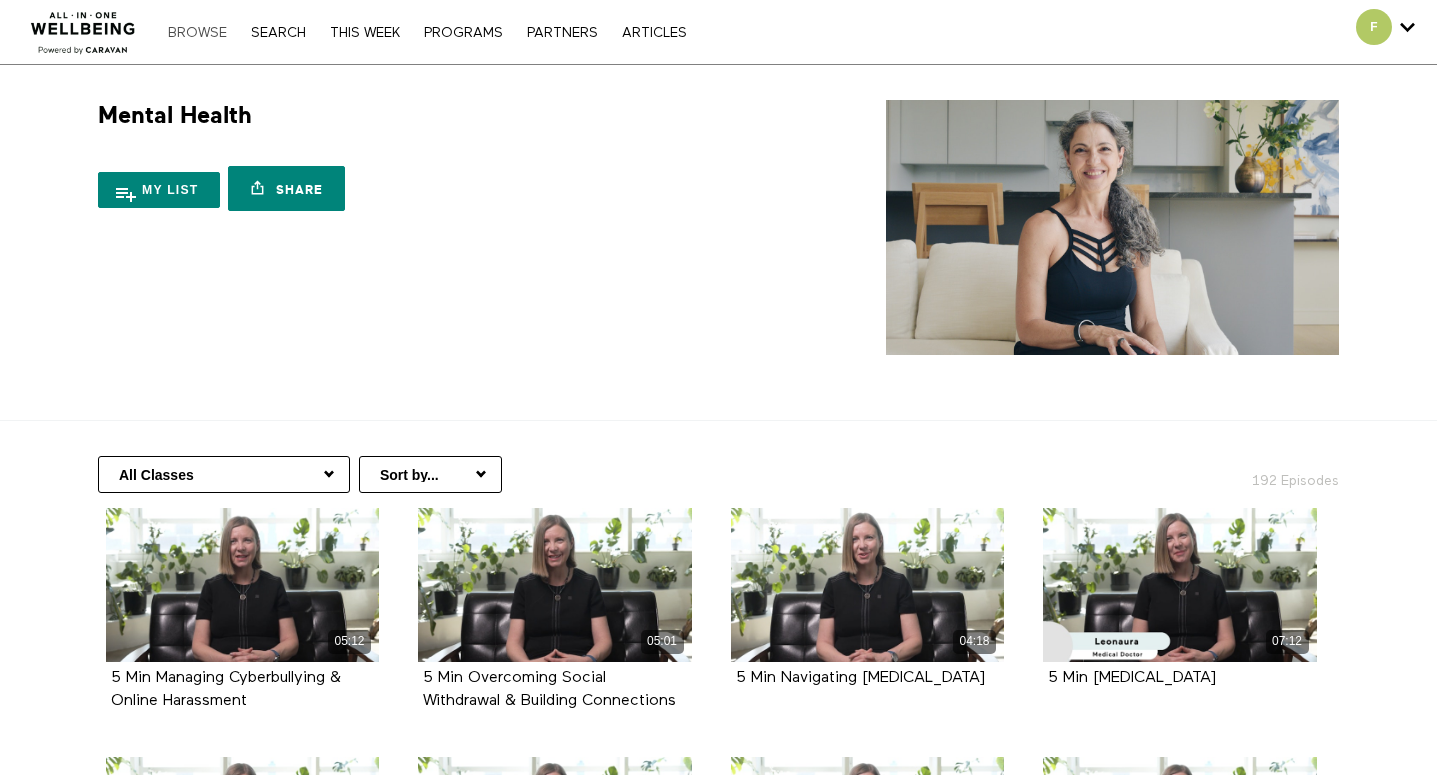 click on "Browse" at bounding box center [197, 33] 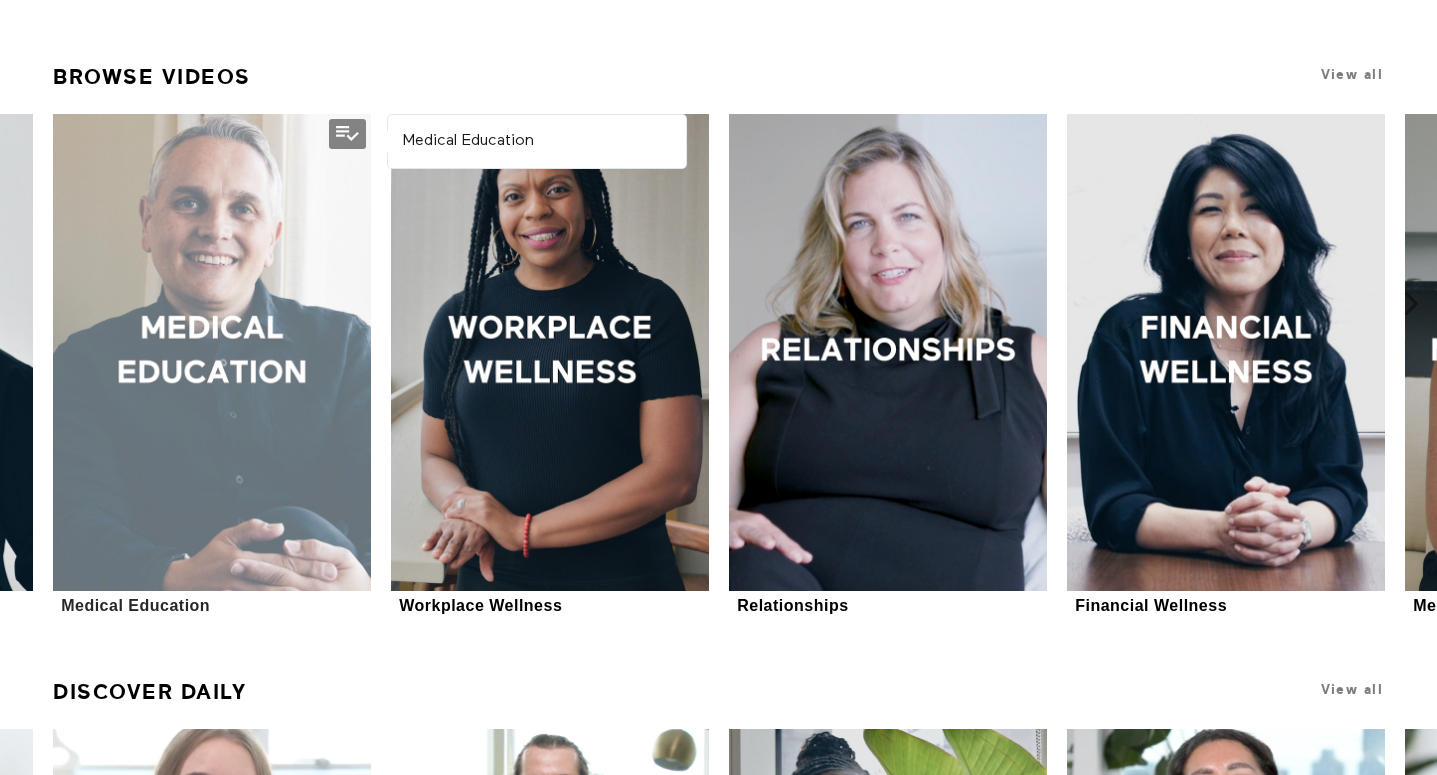 scroll, scrollTop: 891, scrollLeft: 0, axis: vertical 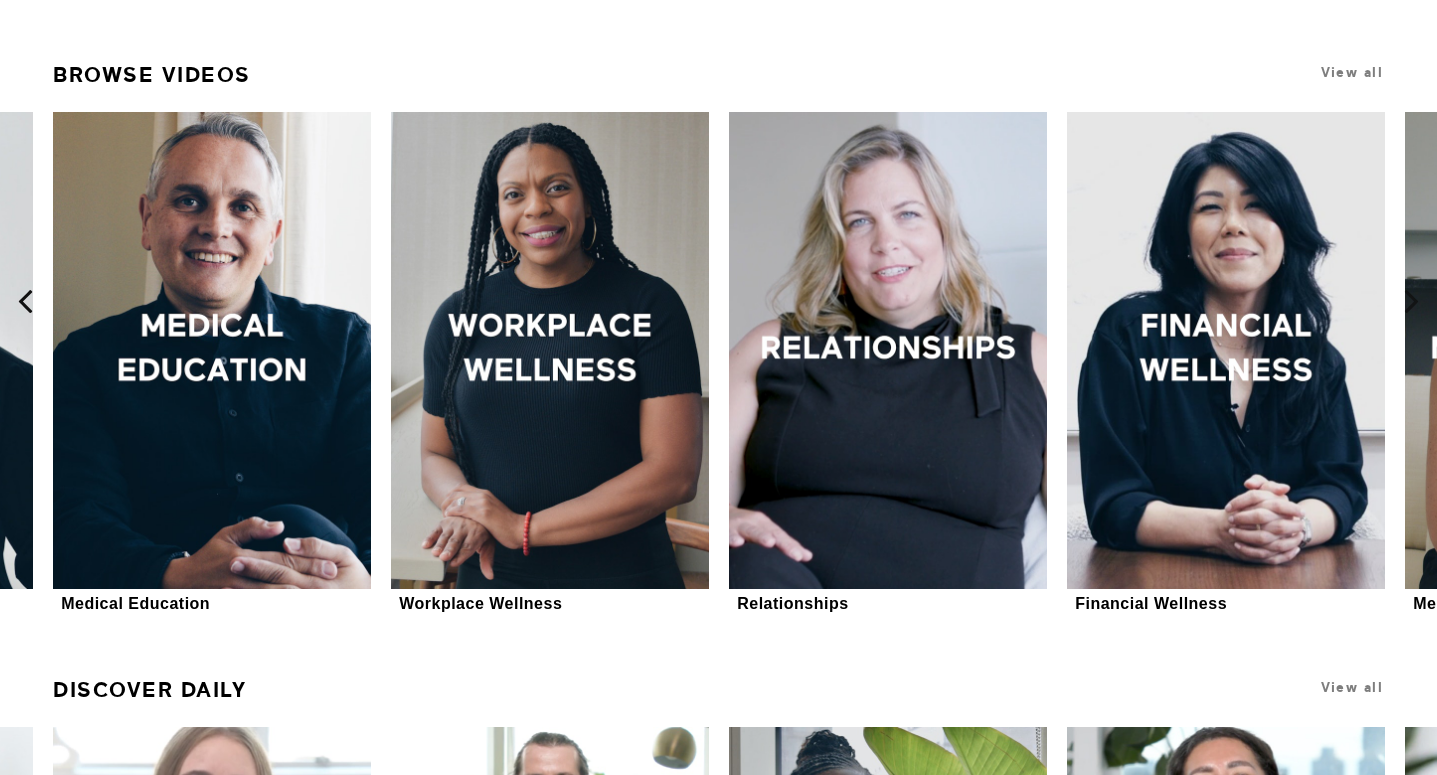 click at bounding box center (25, 301) 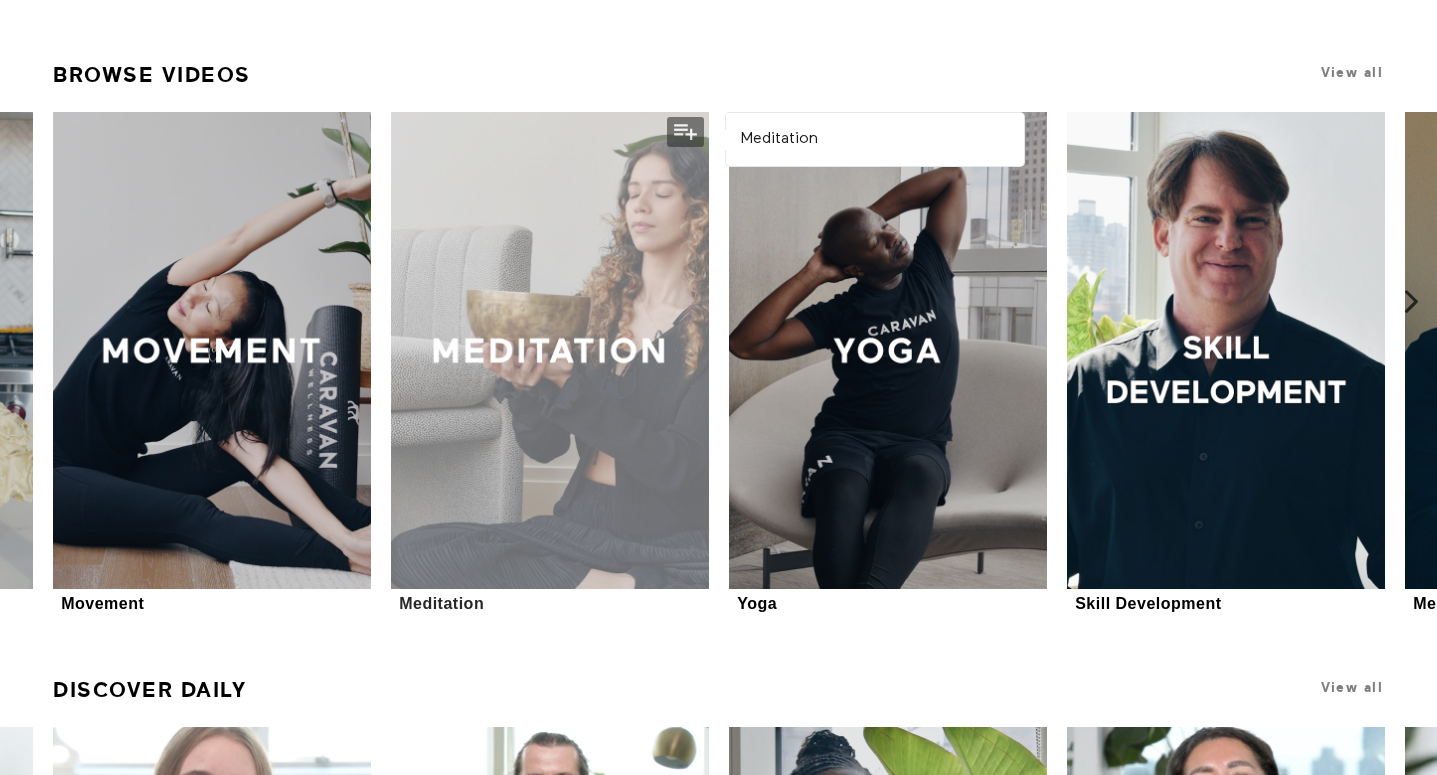 click at bounding box center [550, 350] 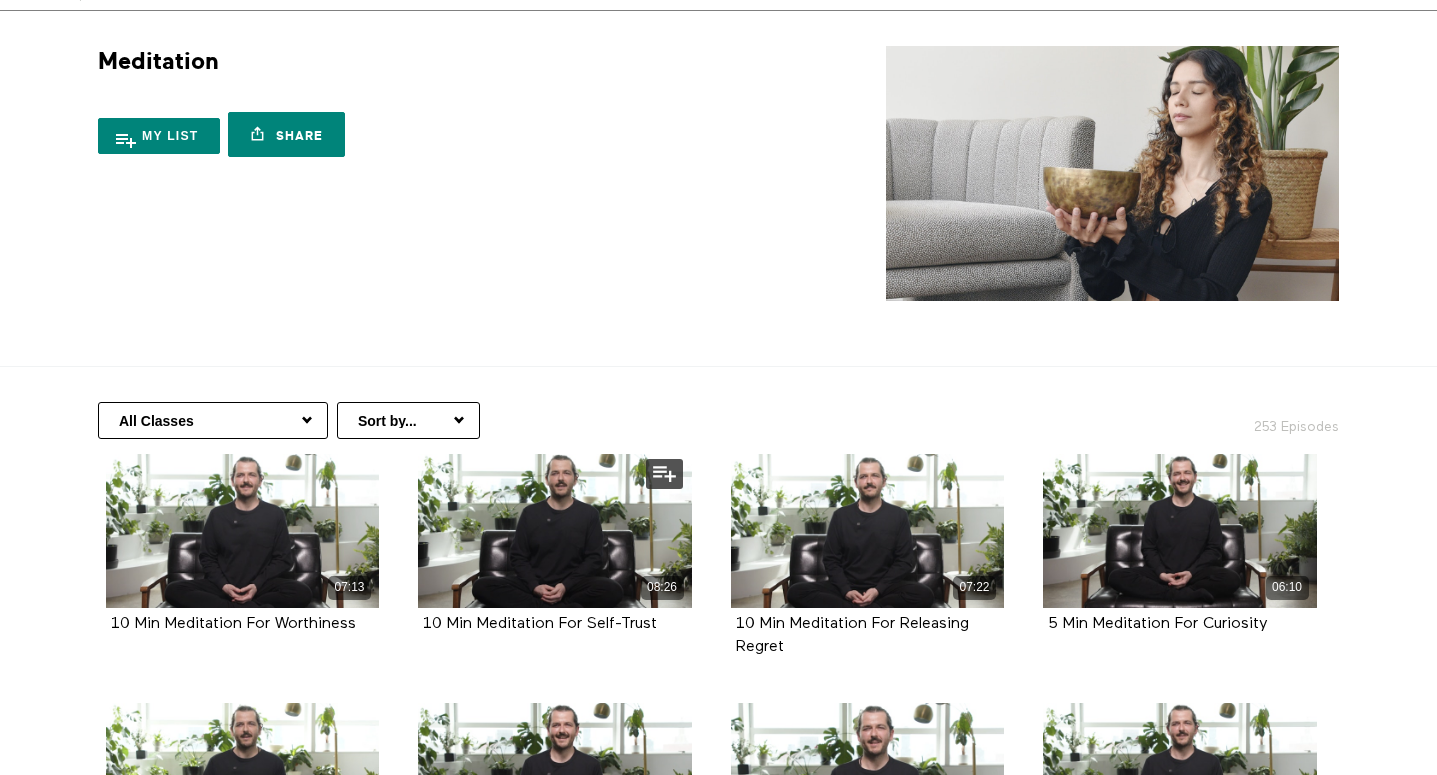 scroll, scrollTop: 0, scrollLeft: 0, axis: both 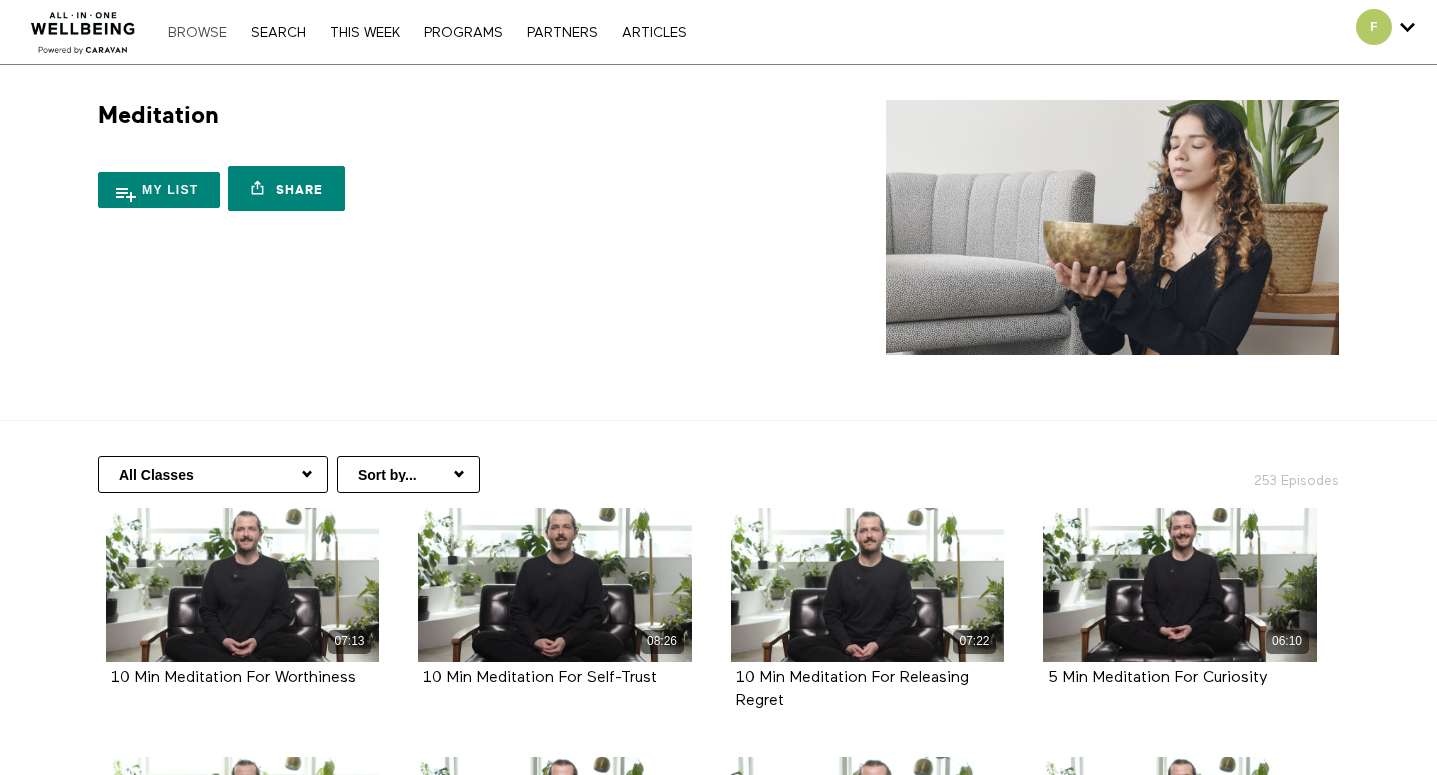 click on "Browse" at bounding box center (197, 33) 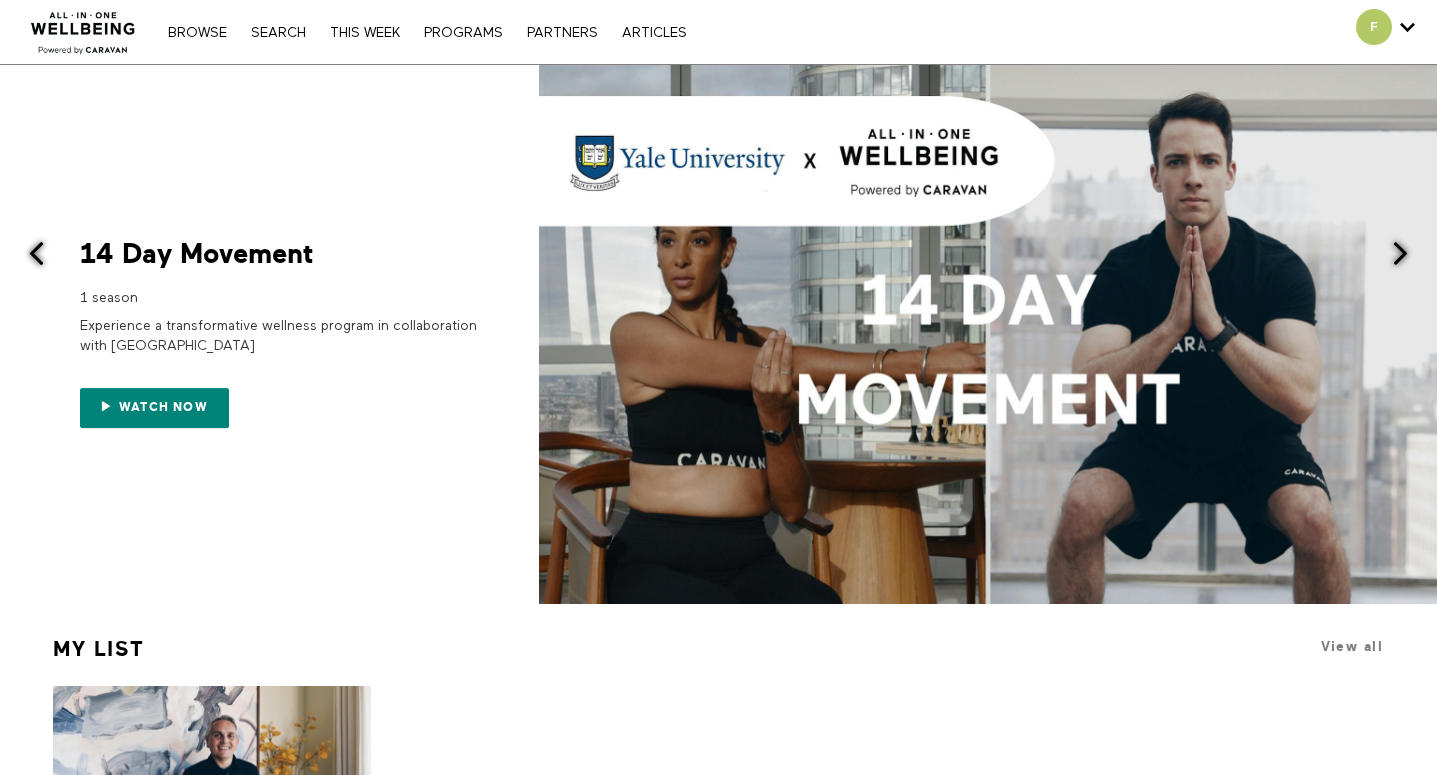 scroll, scrollTop: 0, scrollLeft: 0, axis: both 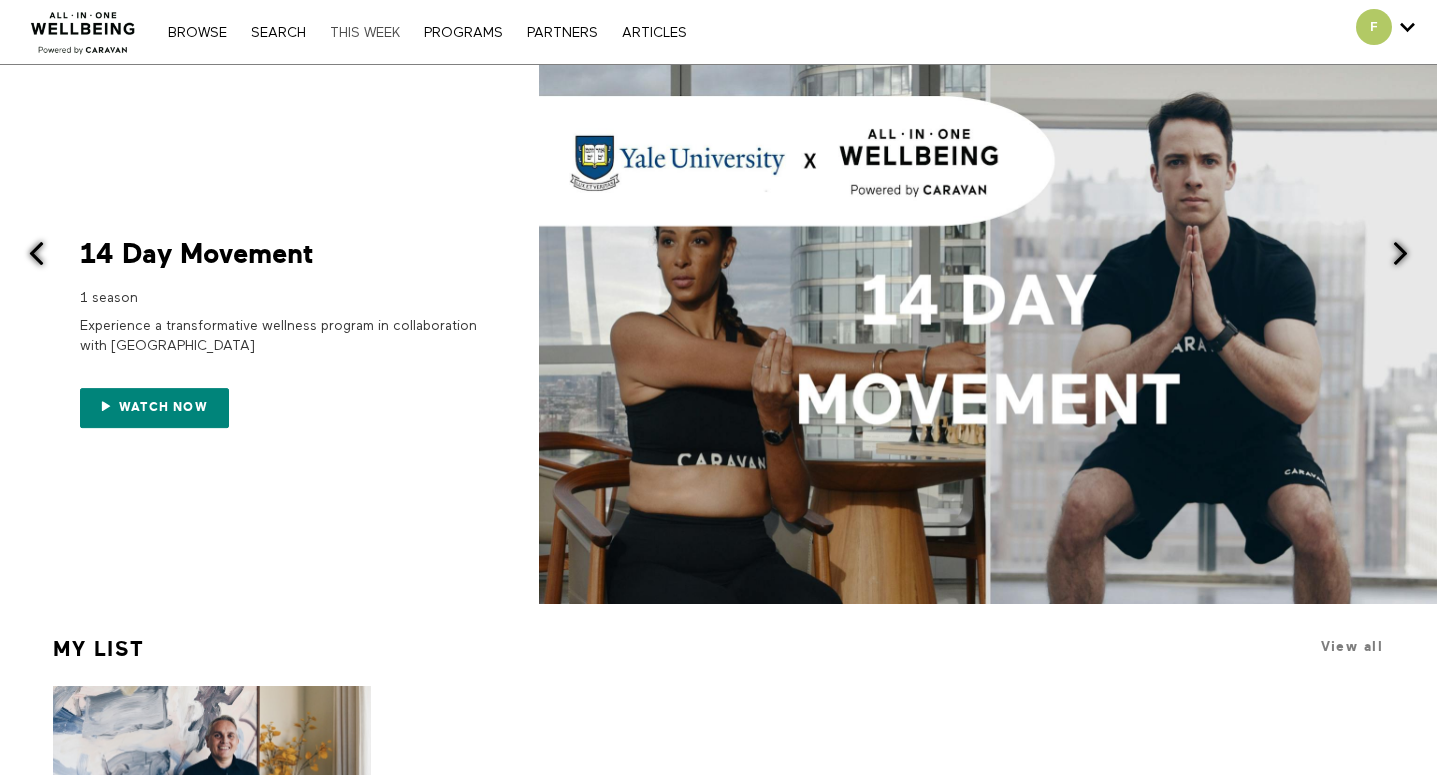 click on "THIS WEEK" at bounding box center [365, 33] 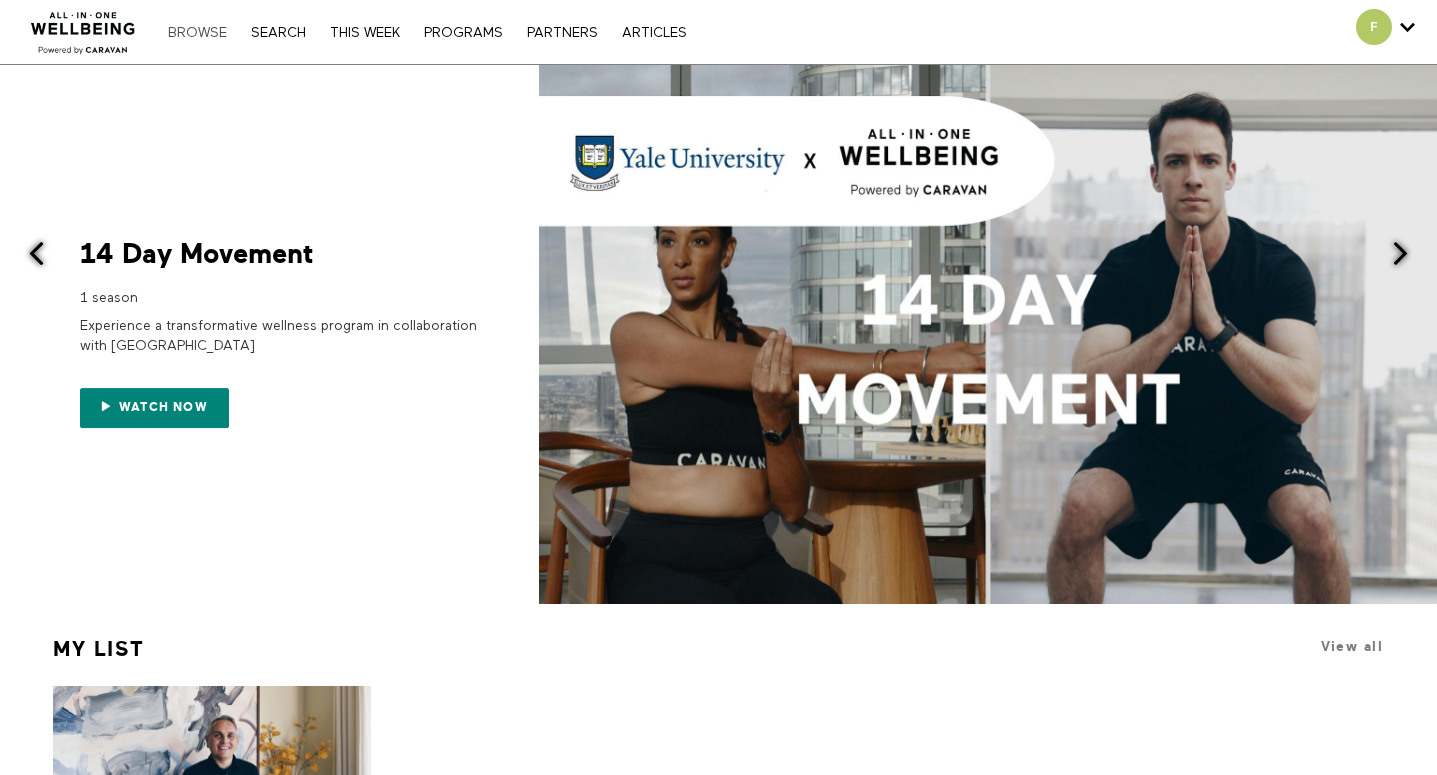 click on "Browse" at bounding box center [197, 33] 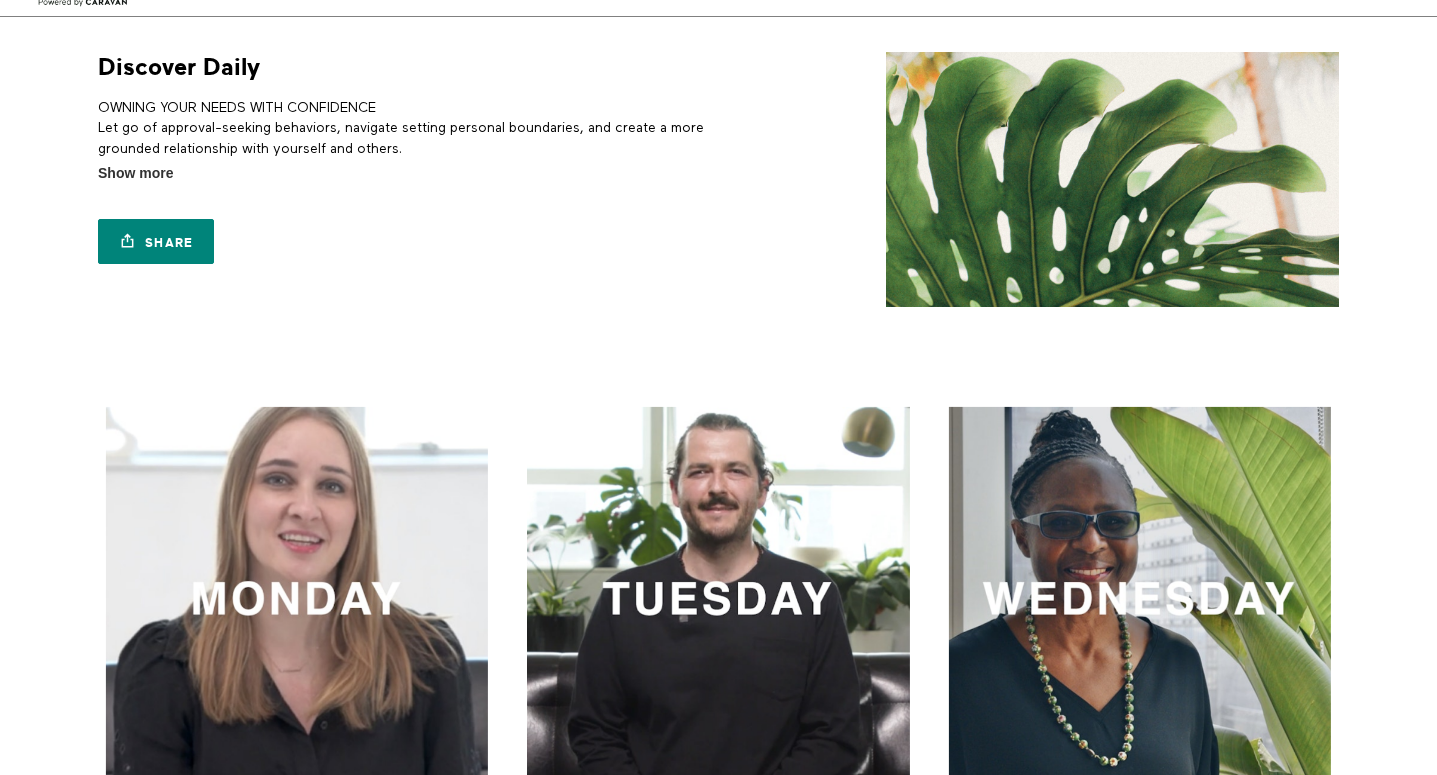 scroll, scrollTop: 0, scrollLeft: 0, axis: both 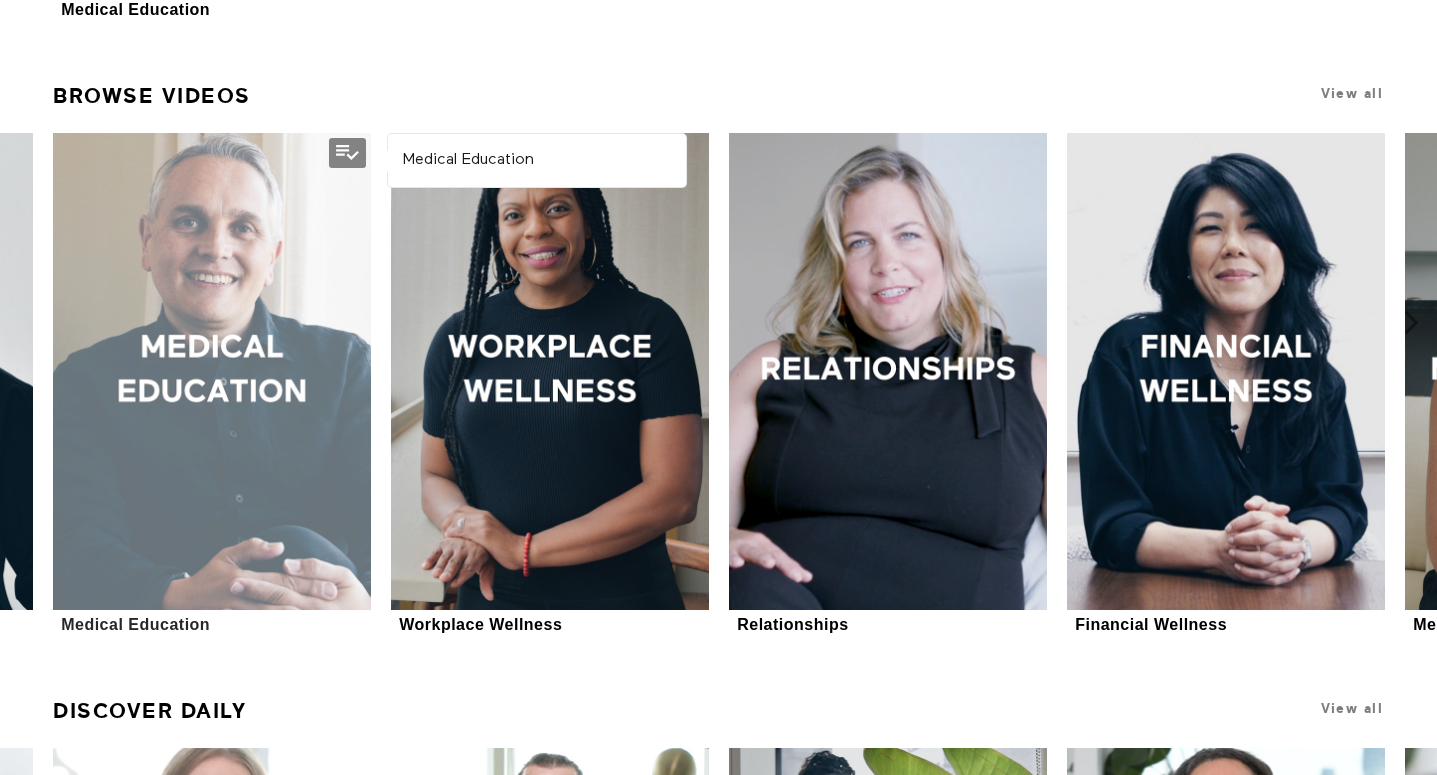 click at bounding box center [212, 371] 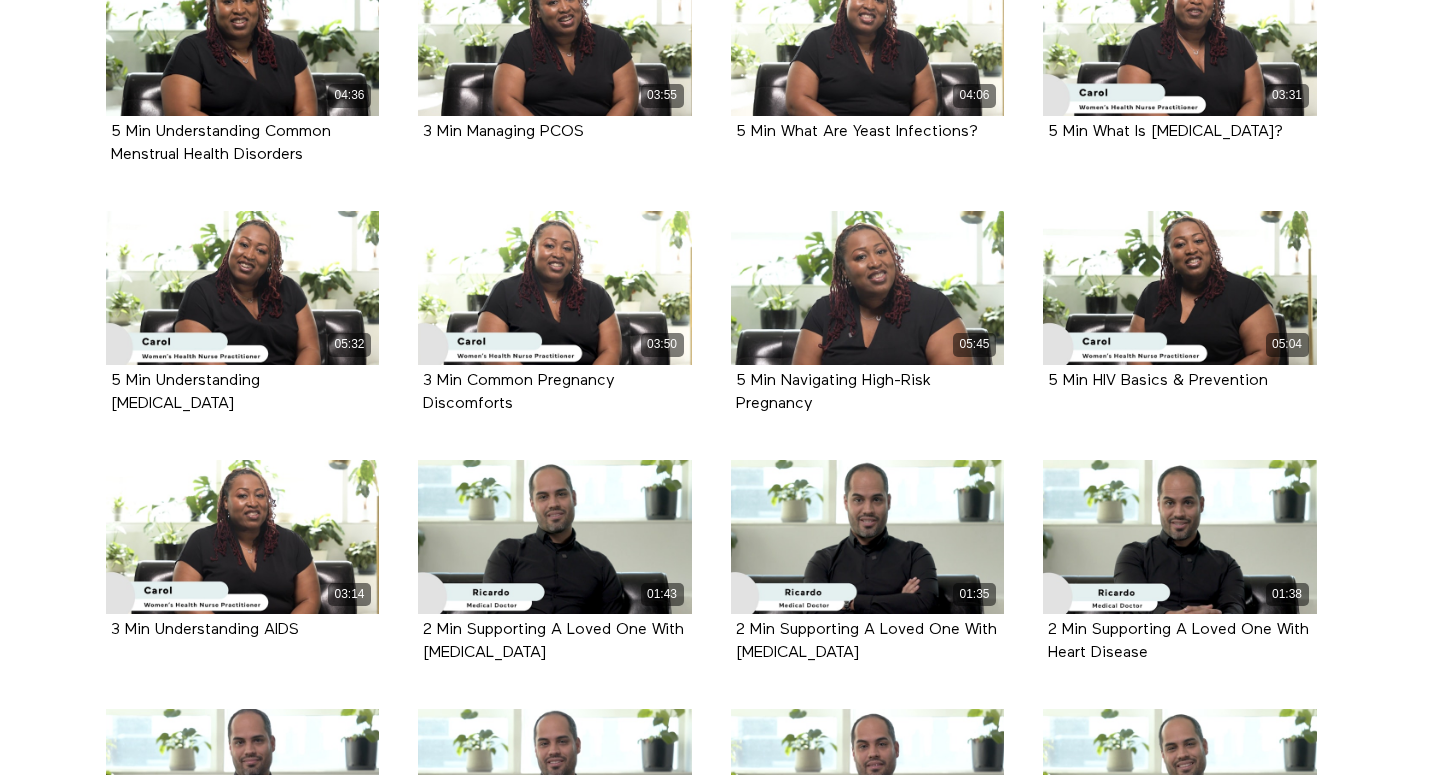 scroll, scrollTop: 2619, scrollLeft: 0, axis: vertical 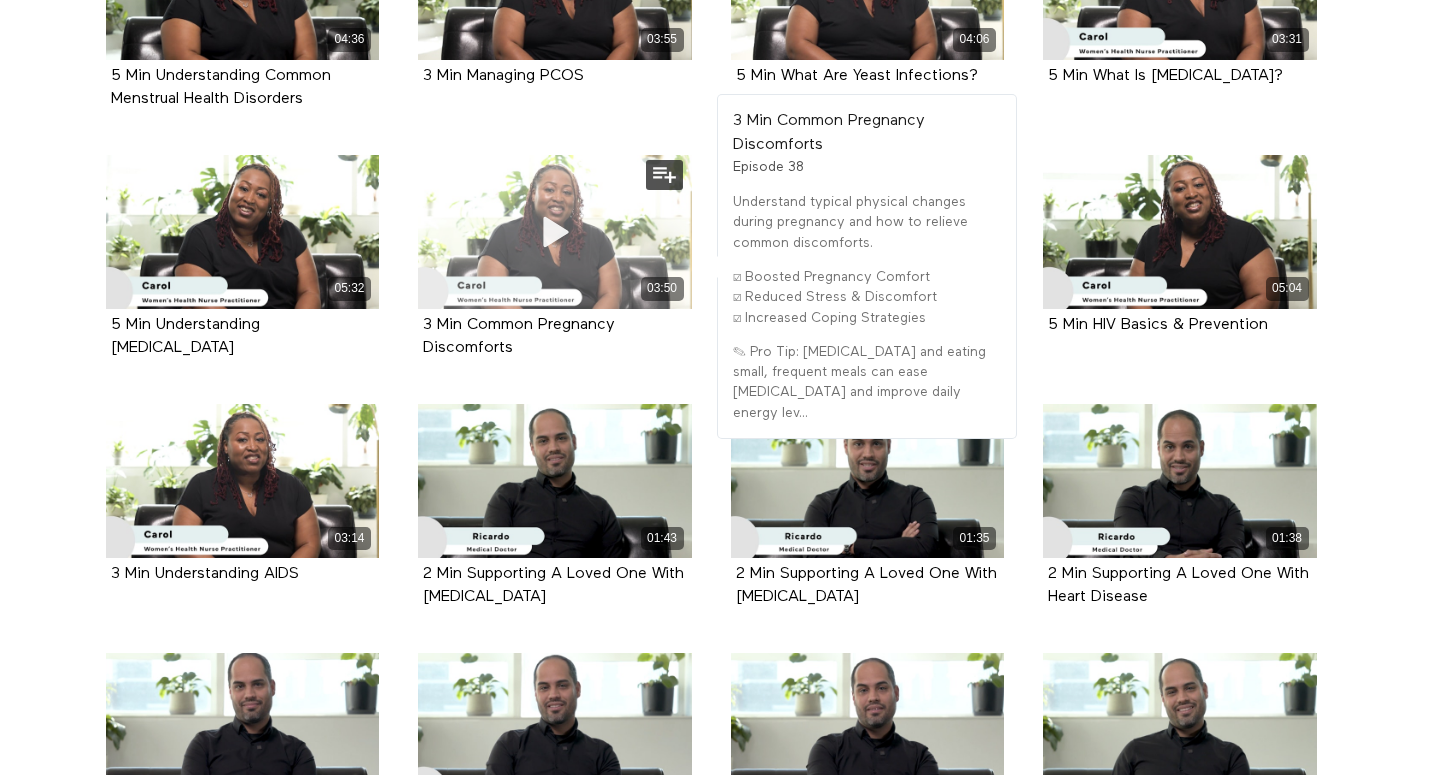 click at bounding box center (555, 231) 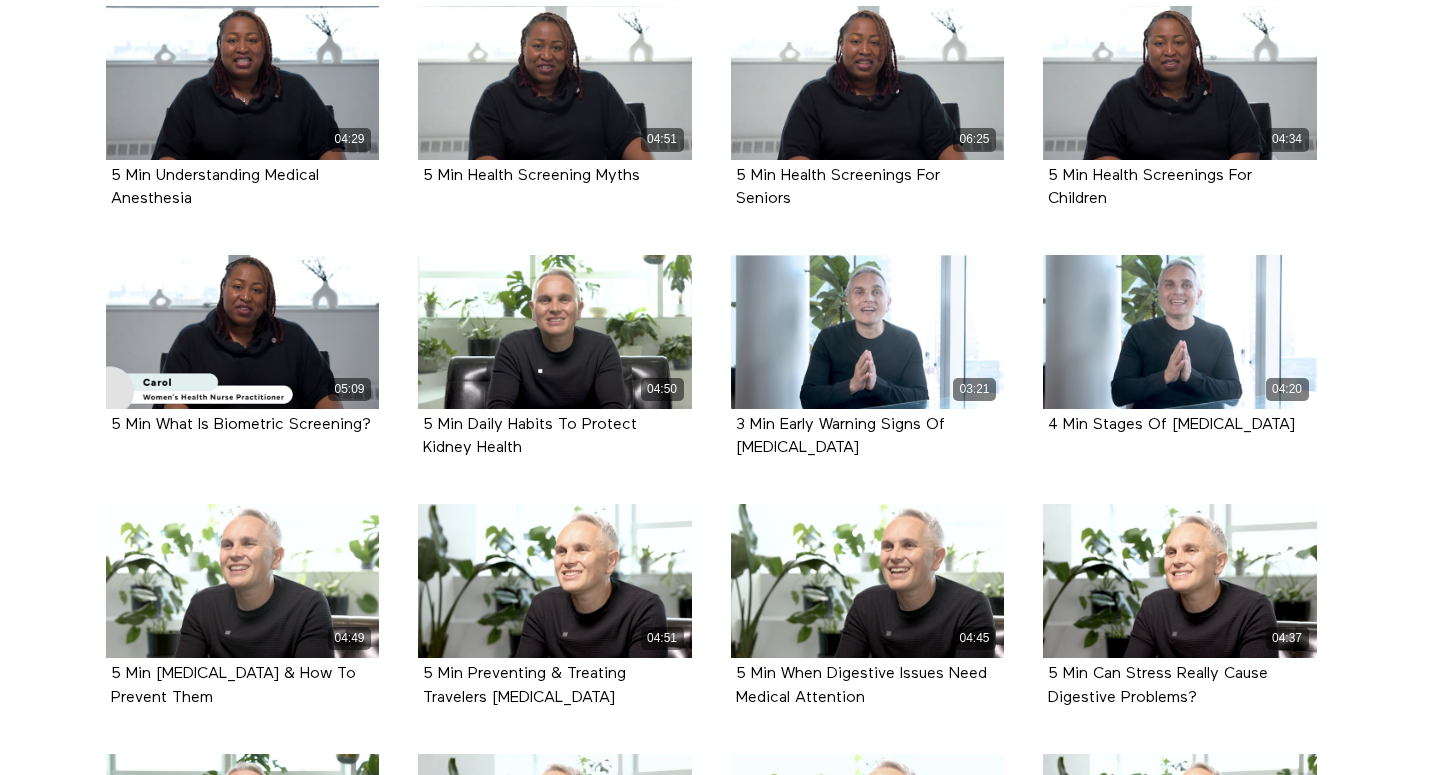 scroll, scrollTop: 0, scrollLeft: 0, axis: both 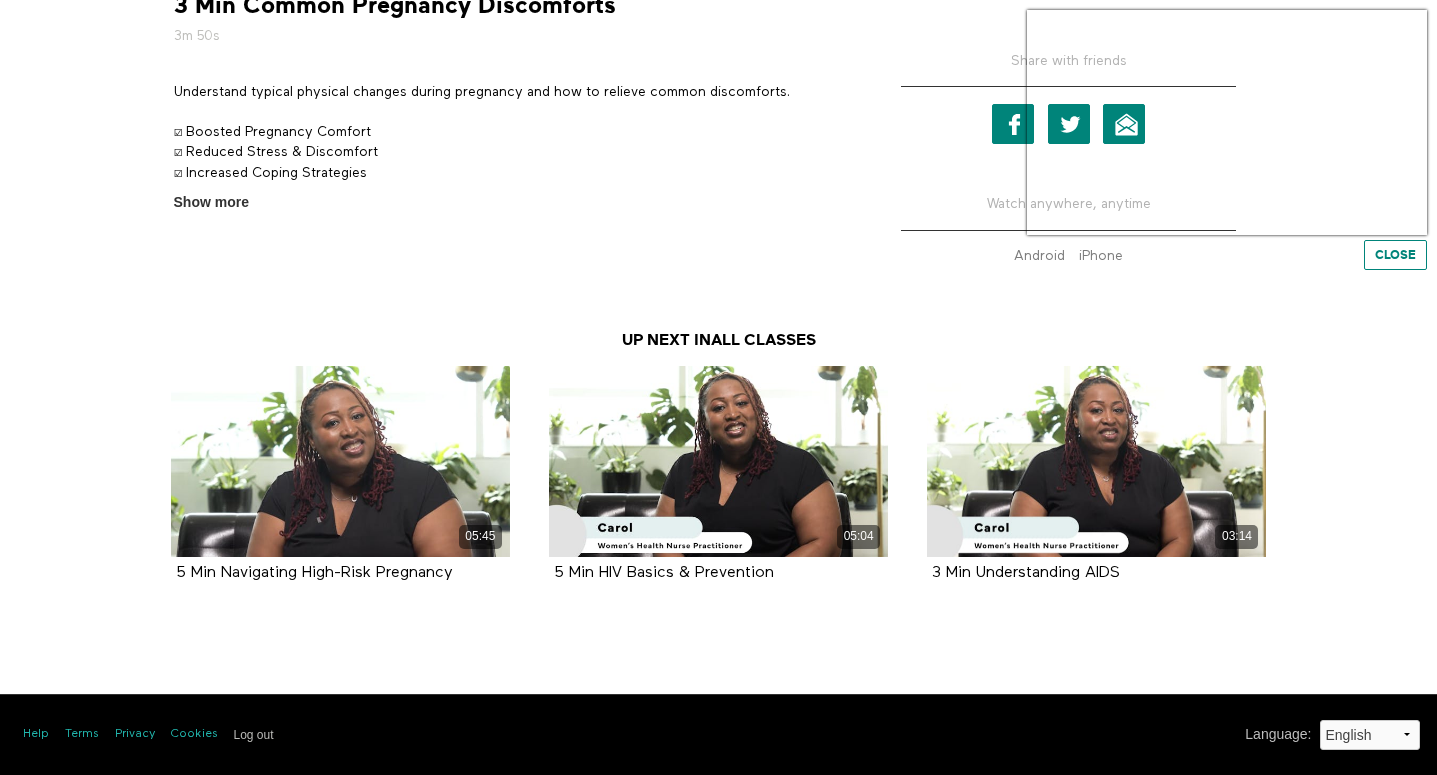 click on "Close" at bounding box center [1395, 255] 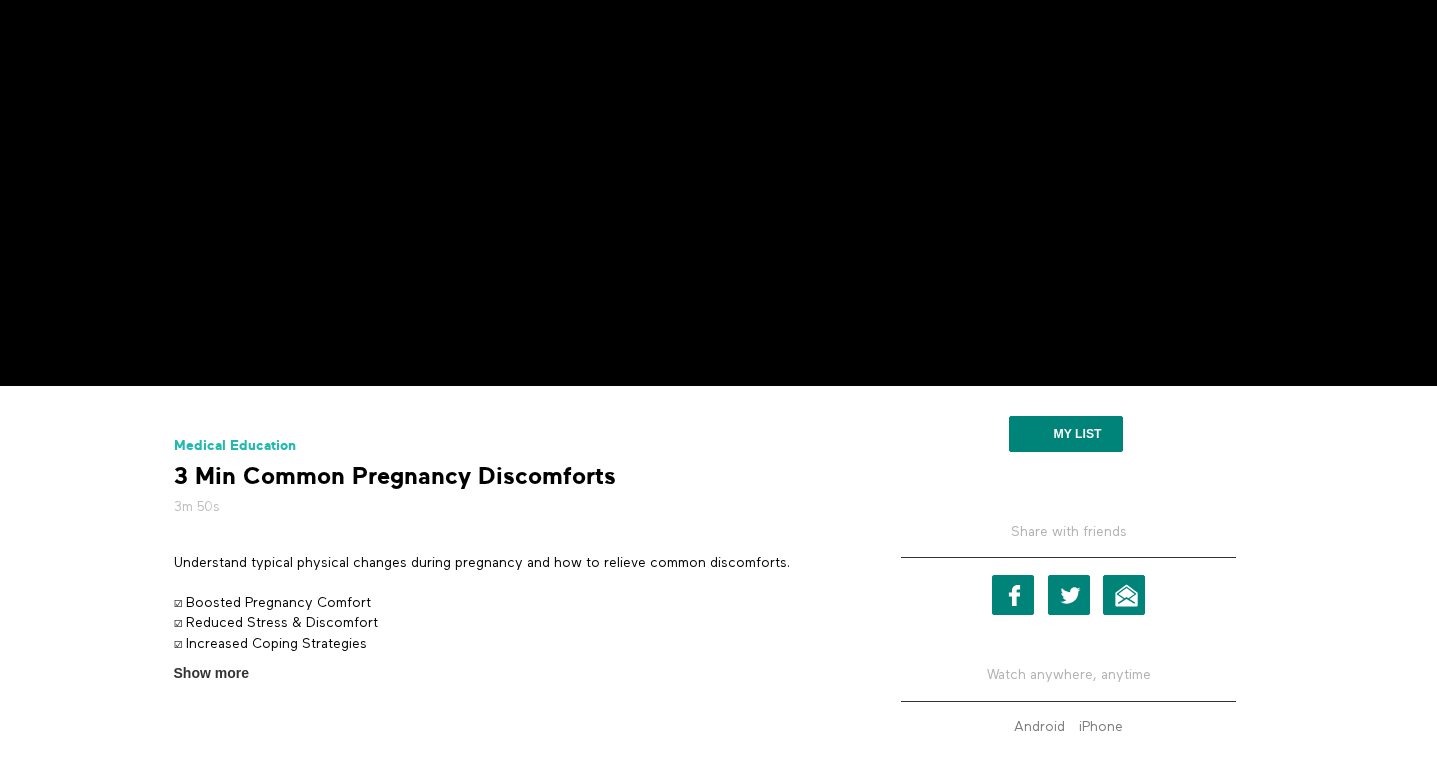scroll, scrollTop: 0, scrollLeft: 0, axis: both 